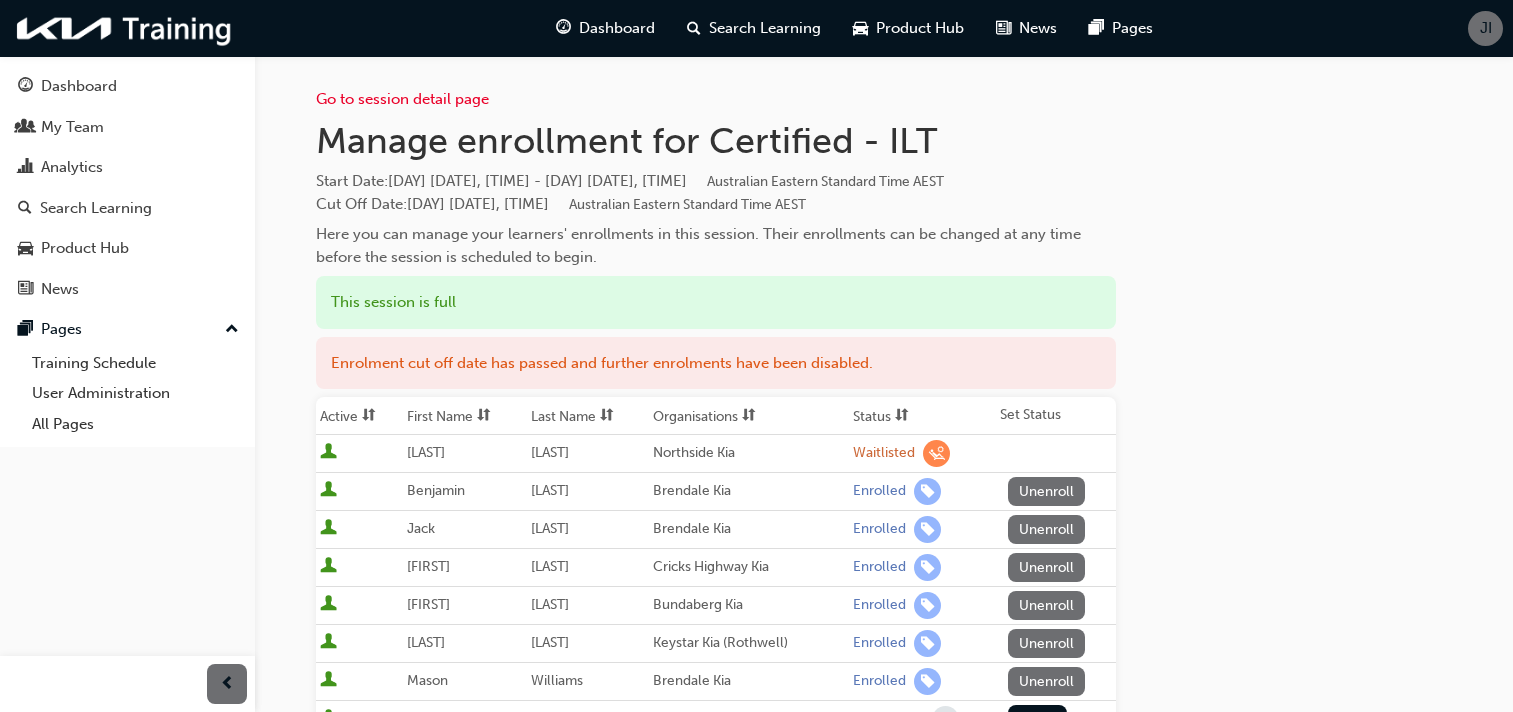 scroll, scrollTop: 156, scrollLeft: 0, axis: vertical 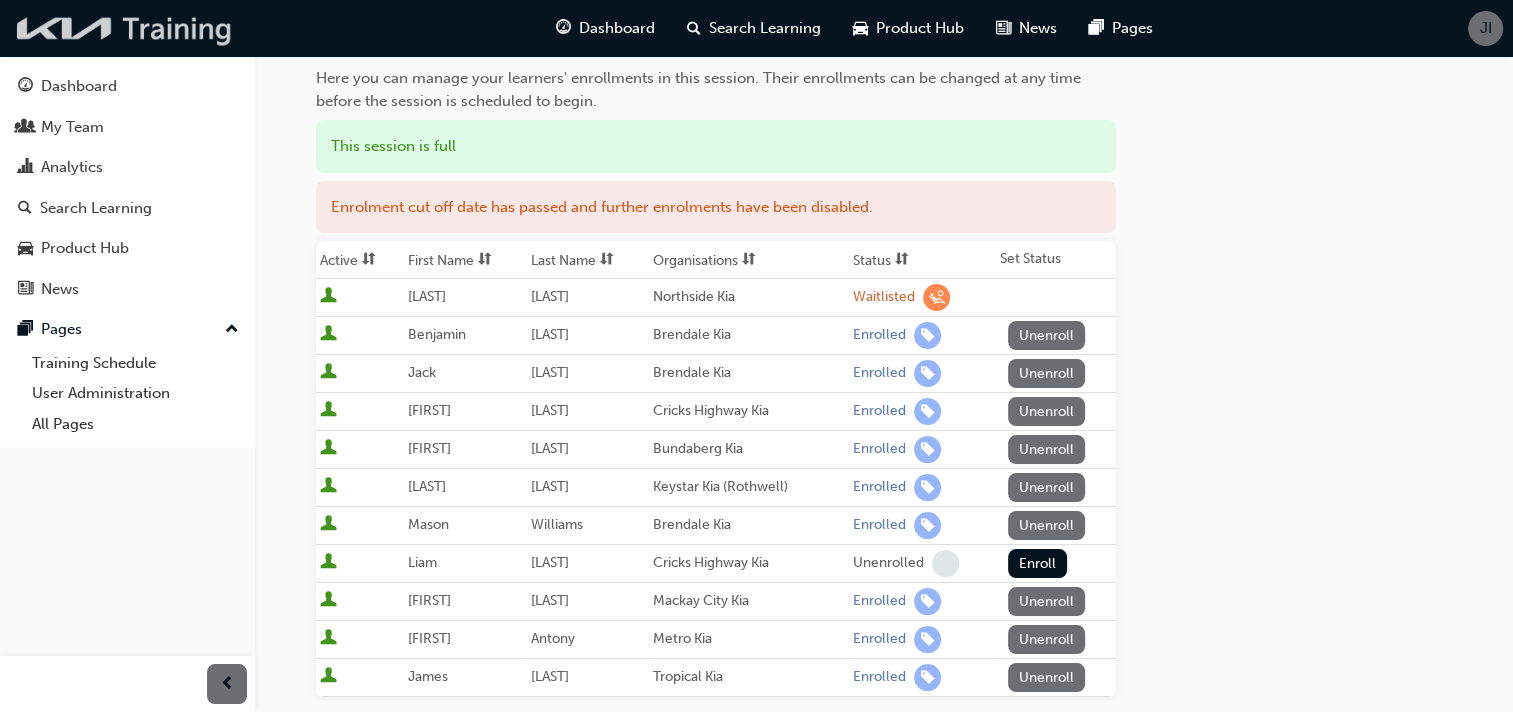 click at bounding box center (125, 28) 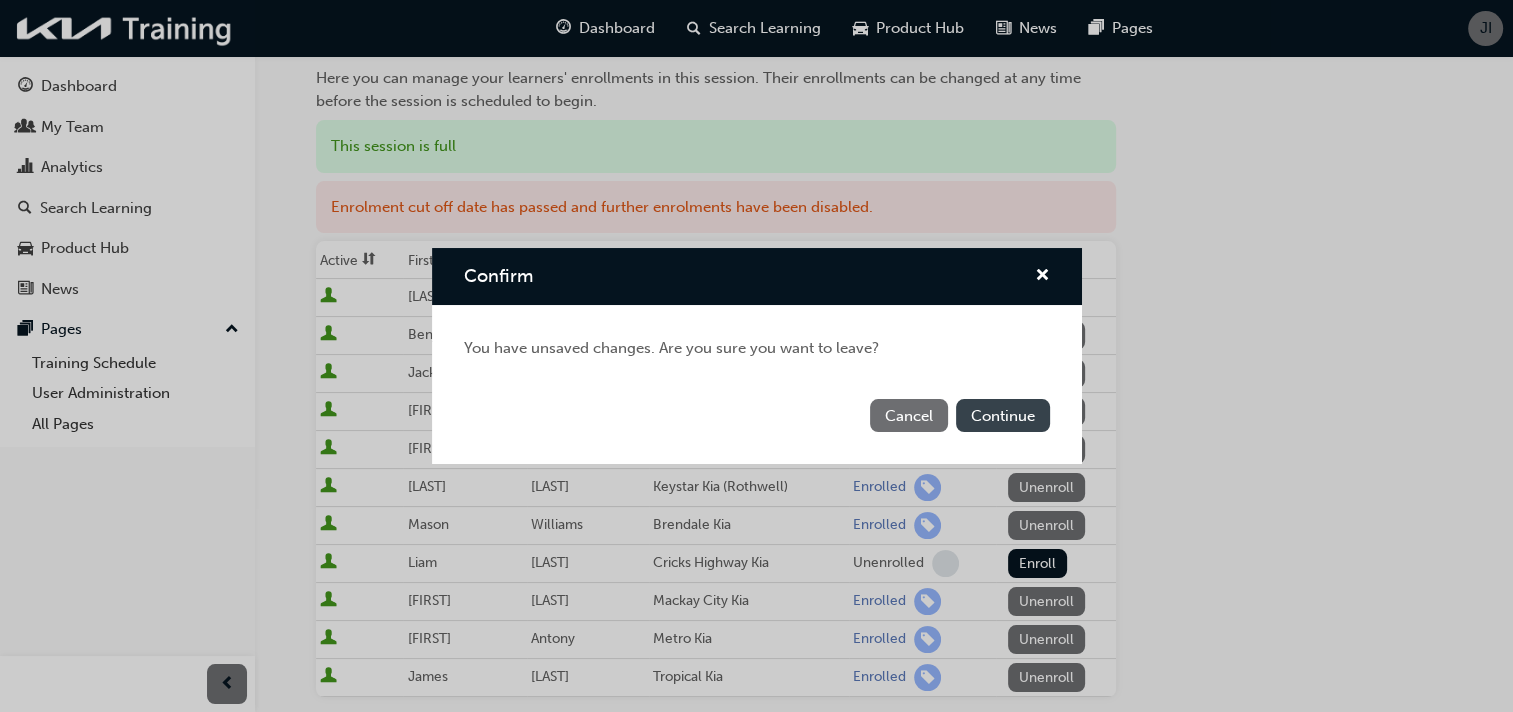 click on "Continue" at bounding box center (1003, 415) 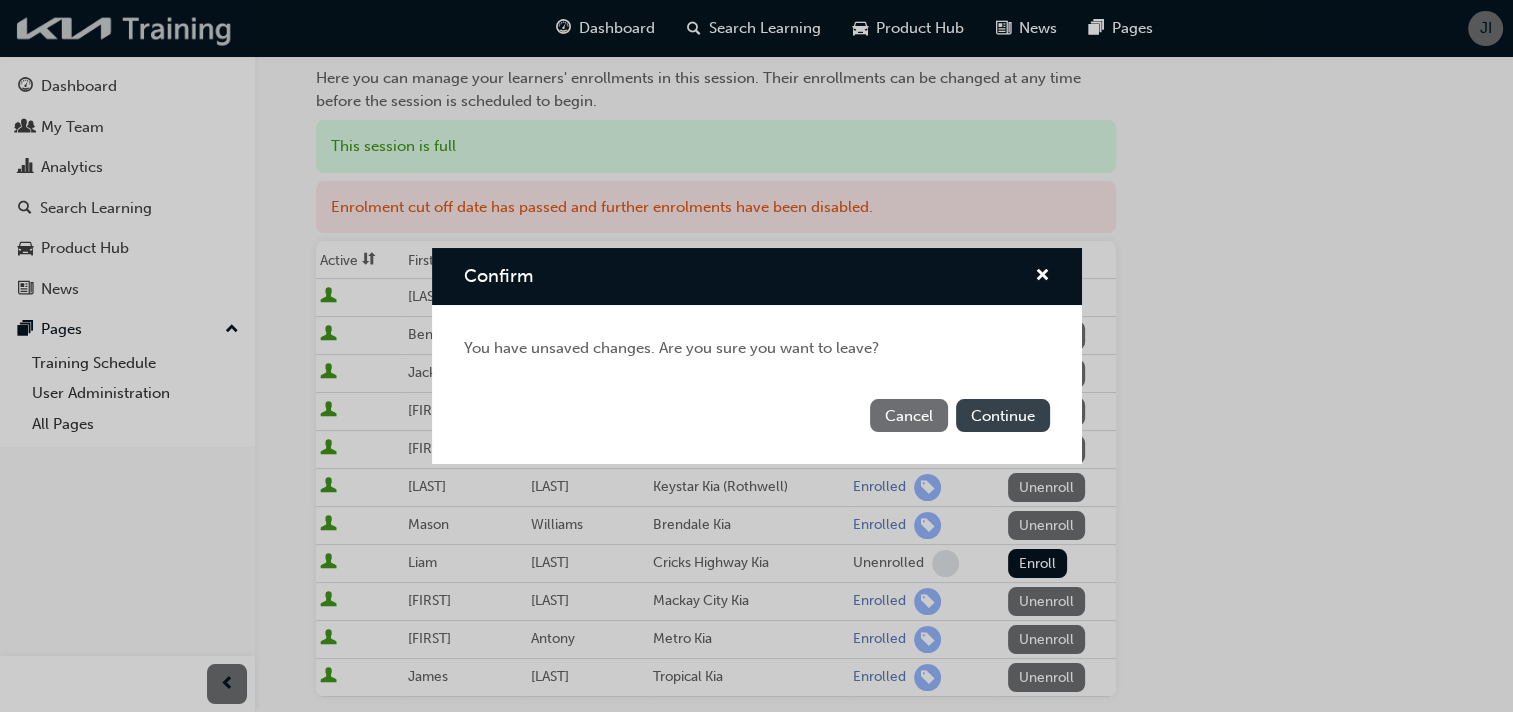 scroll, scrollTop: 0, scrollLeft: 0, axis: both 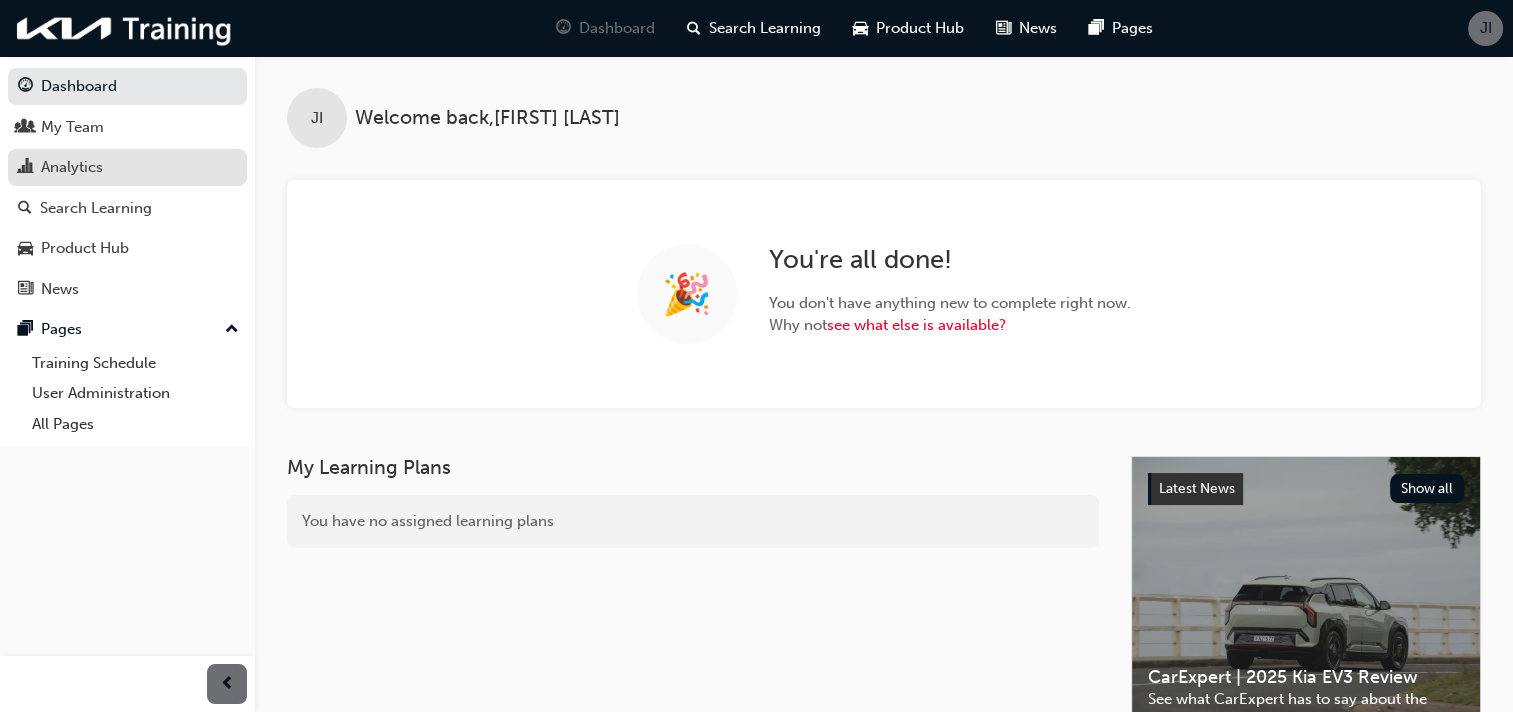 click on "Analytics" at bounding box center (127, 167) 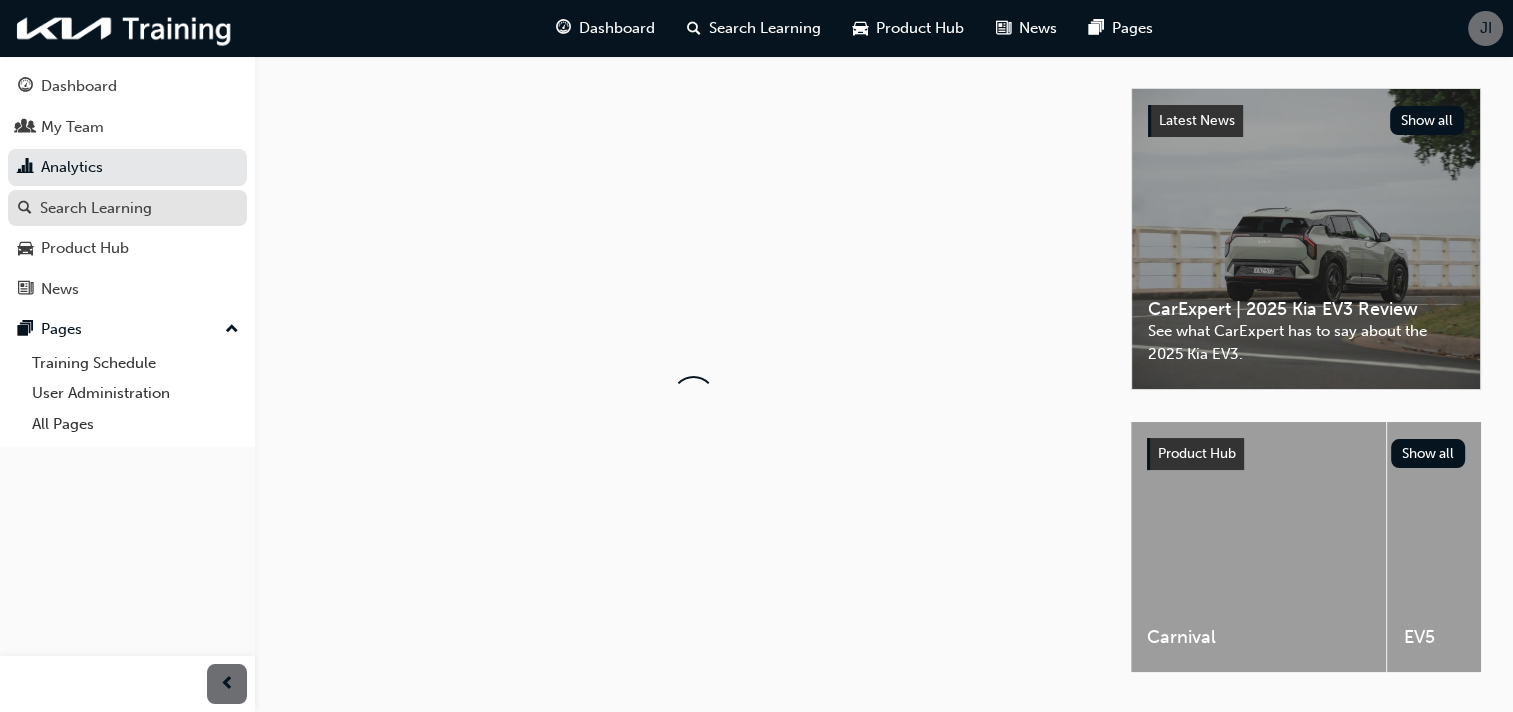 click on "Search Learning" at bounding box center (96, 208) 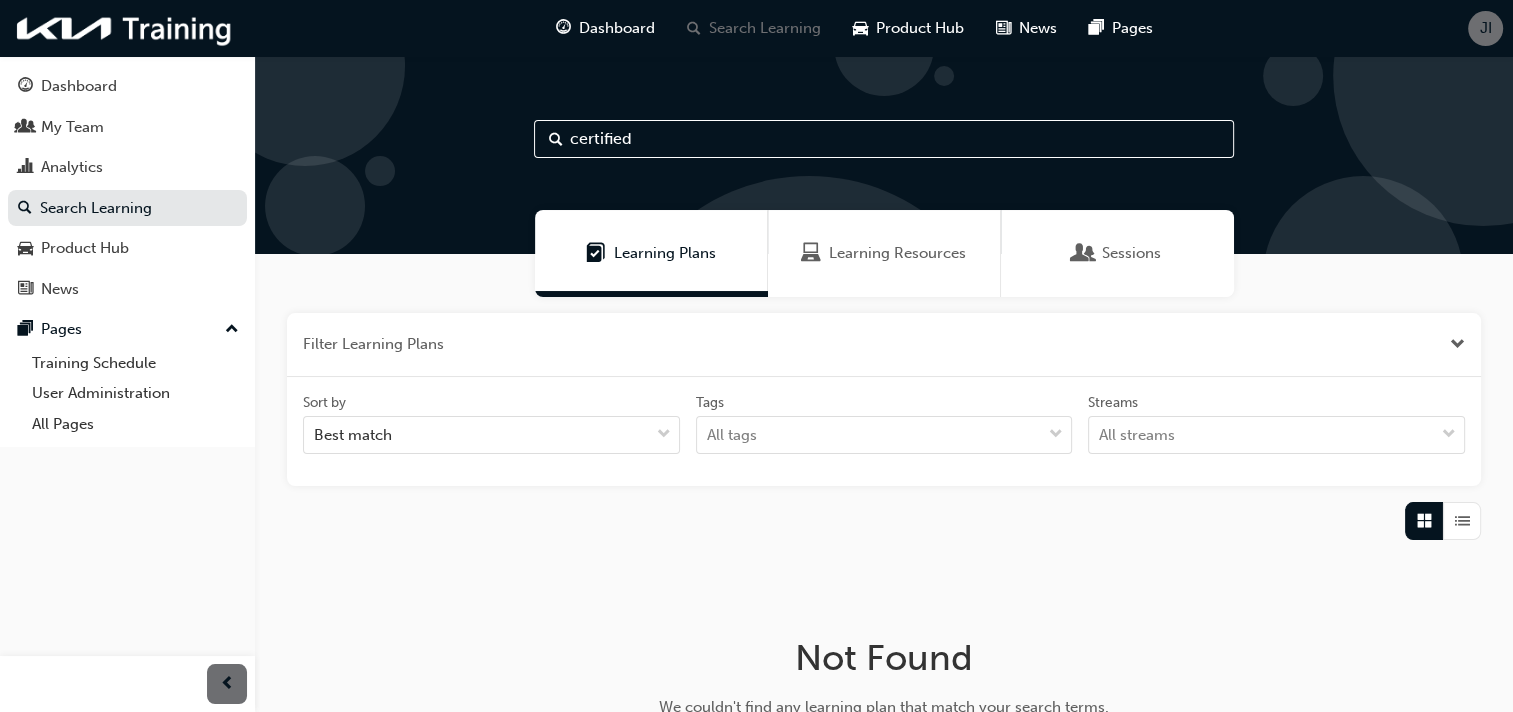 click on "certified" at bounding box center [884, 139] 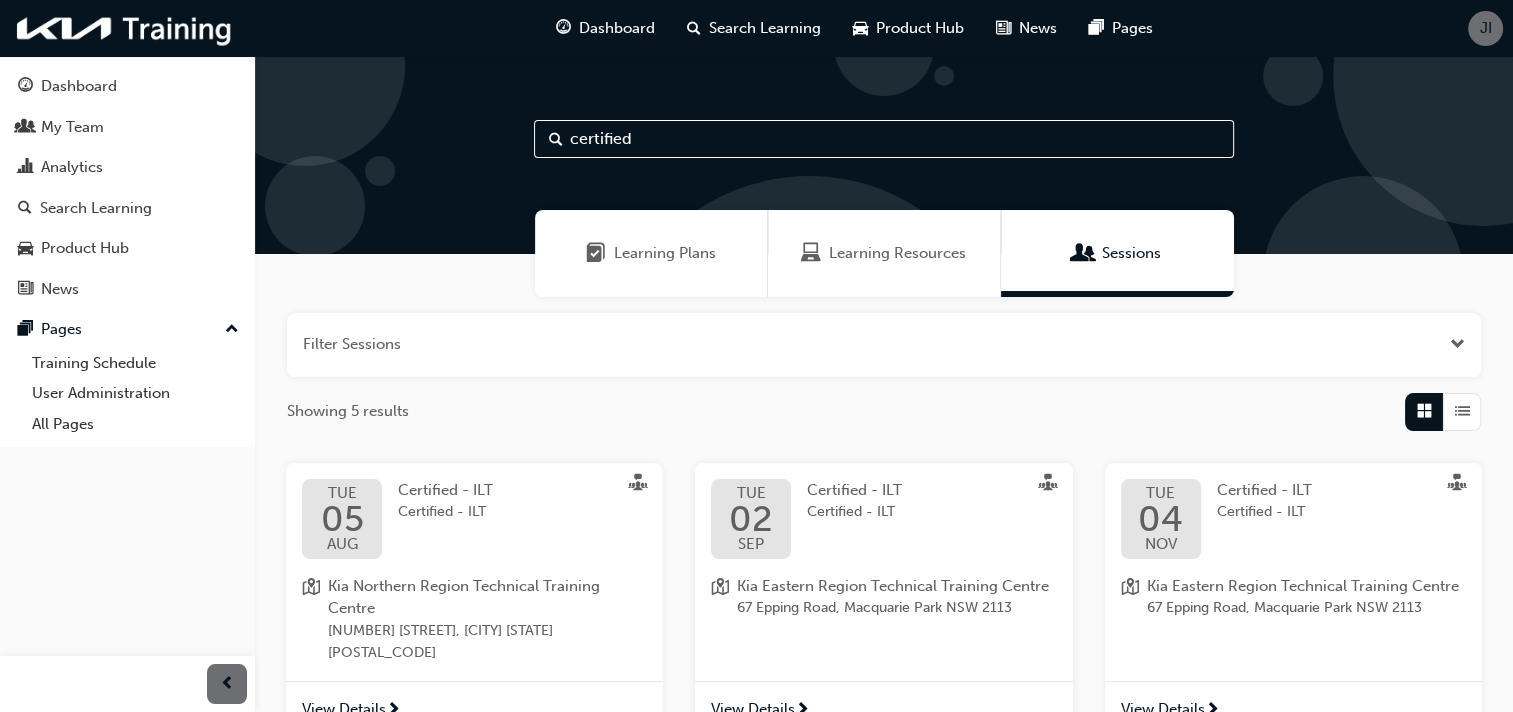 click on "Certified - ILT Certified - ILT" at bounding box center (461, 519) 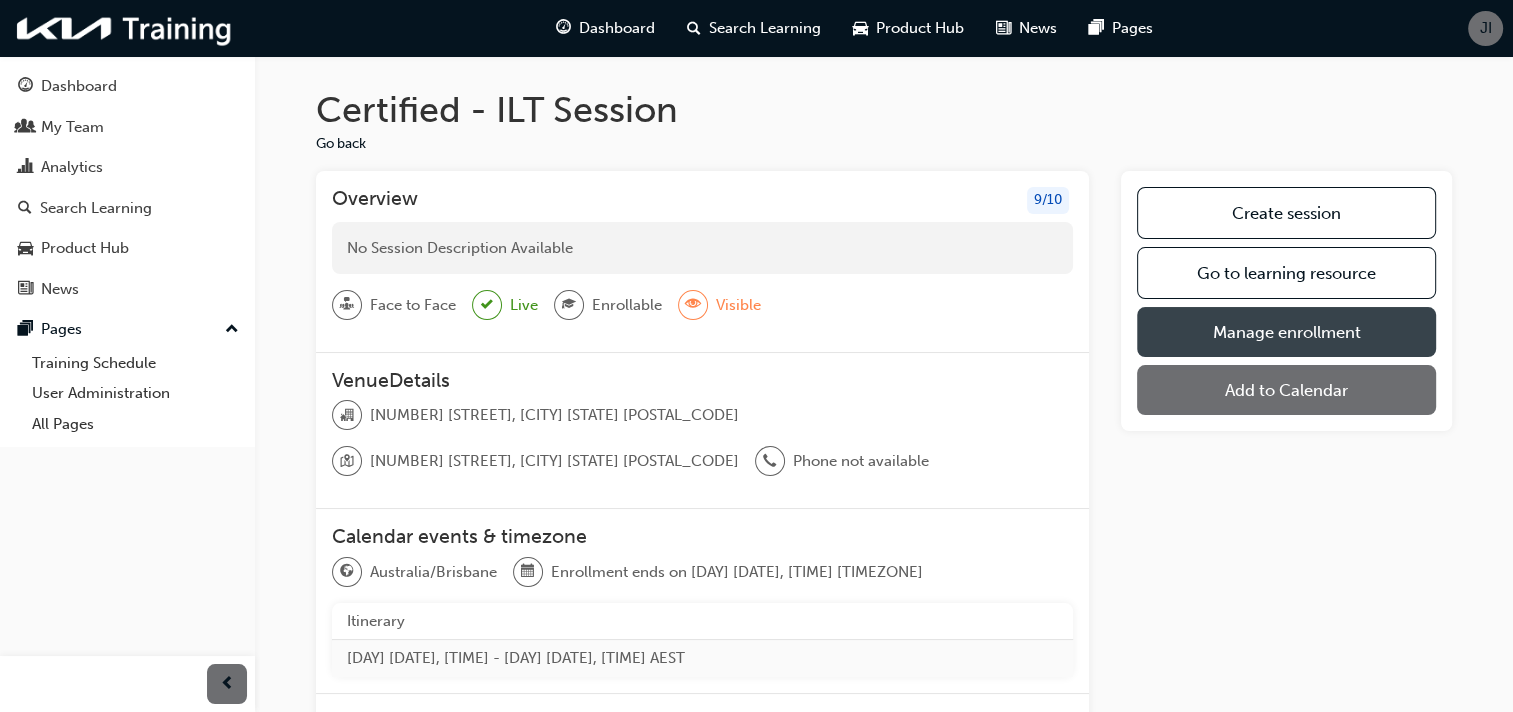 click on "Manage enrollment" at bounding box center (1286, 332) 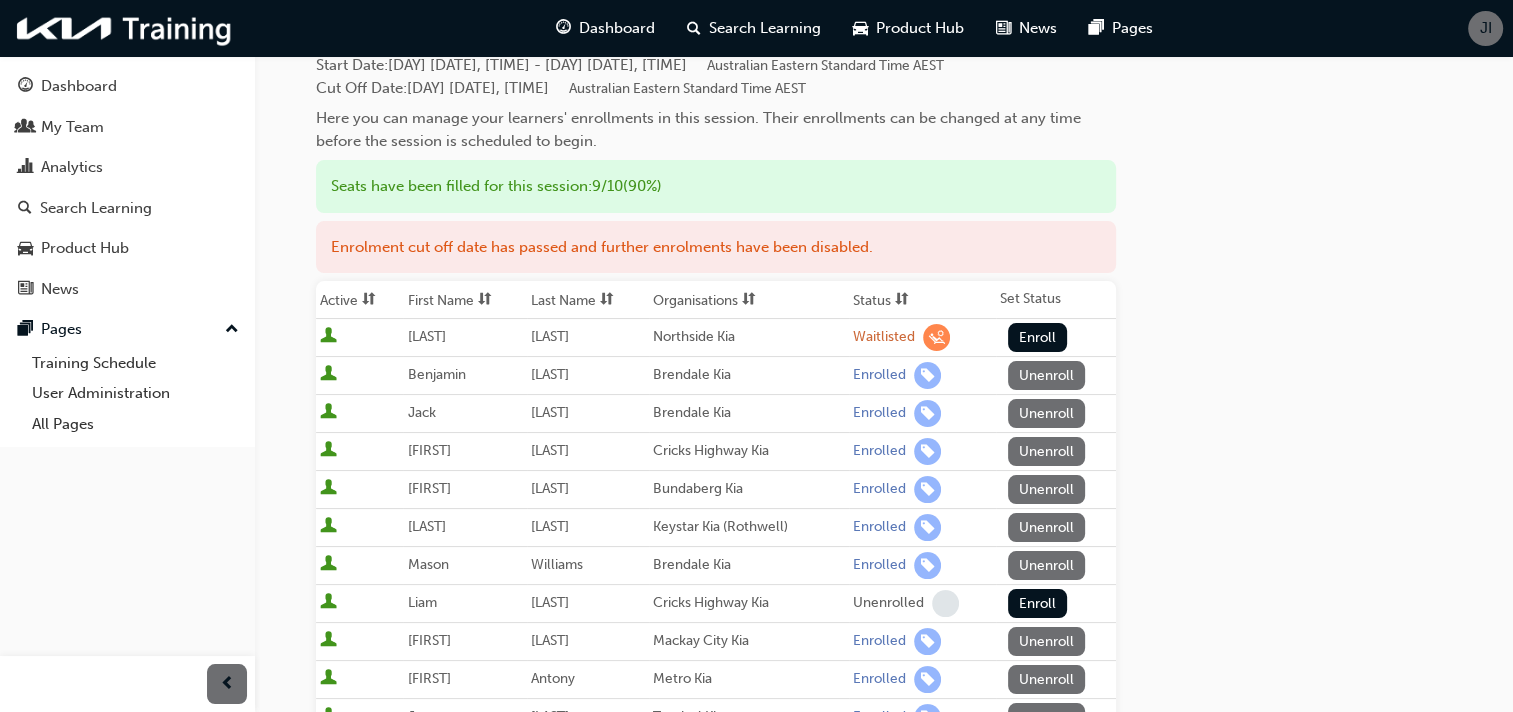 scroll, scrollTop: 0, scrollLeft: 0, axis: both 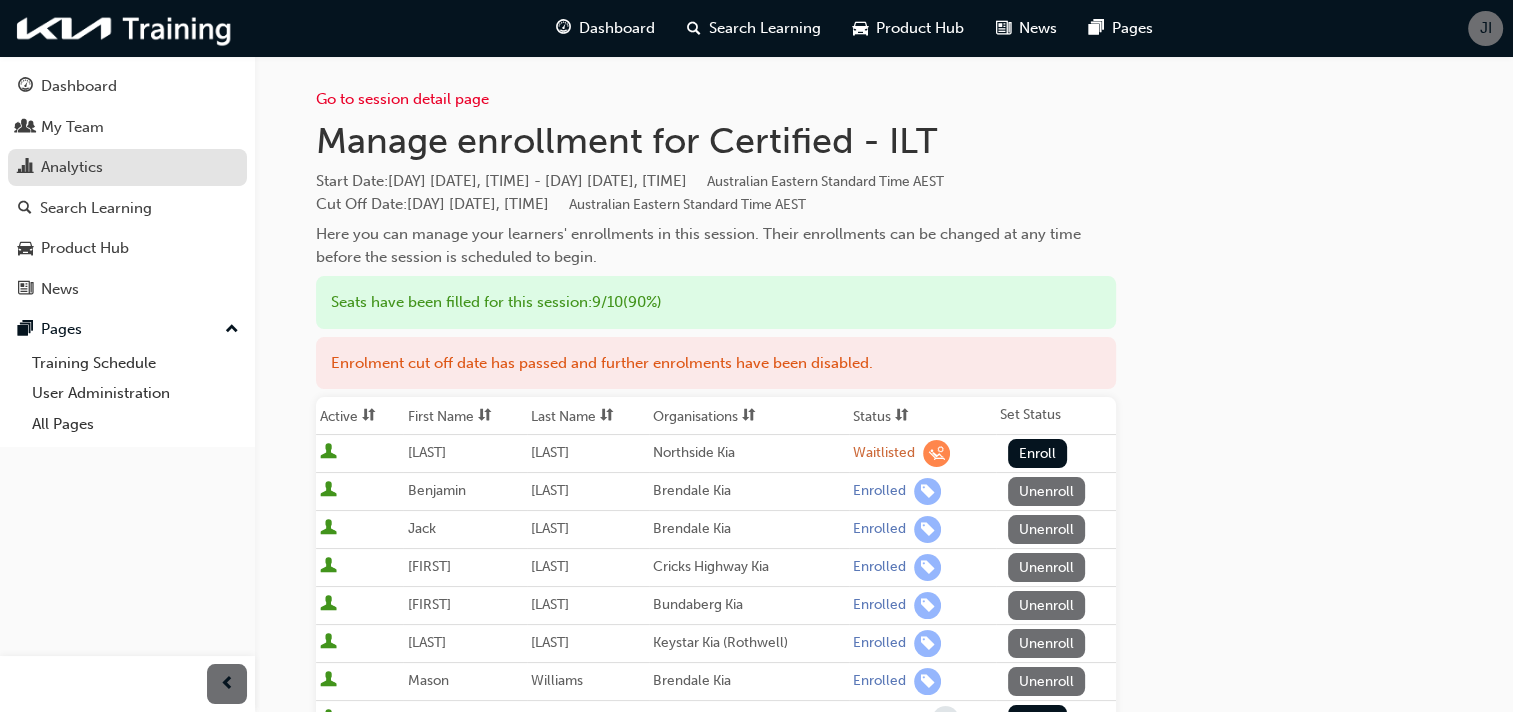 click on "Analytics" at bounding box center (127, 167) 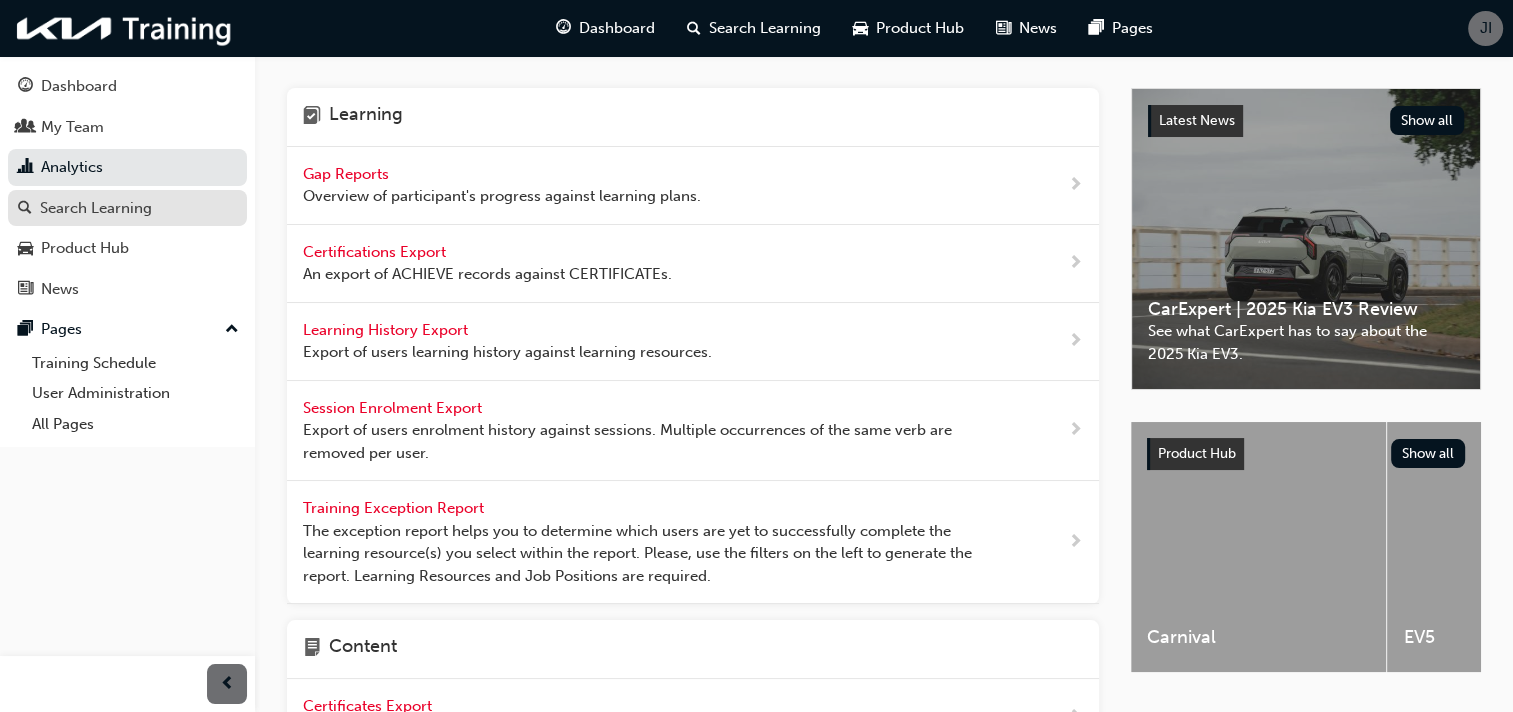 click on "Search Learning" at bounding box center [127, 208] 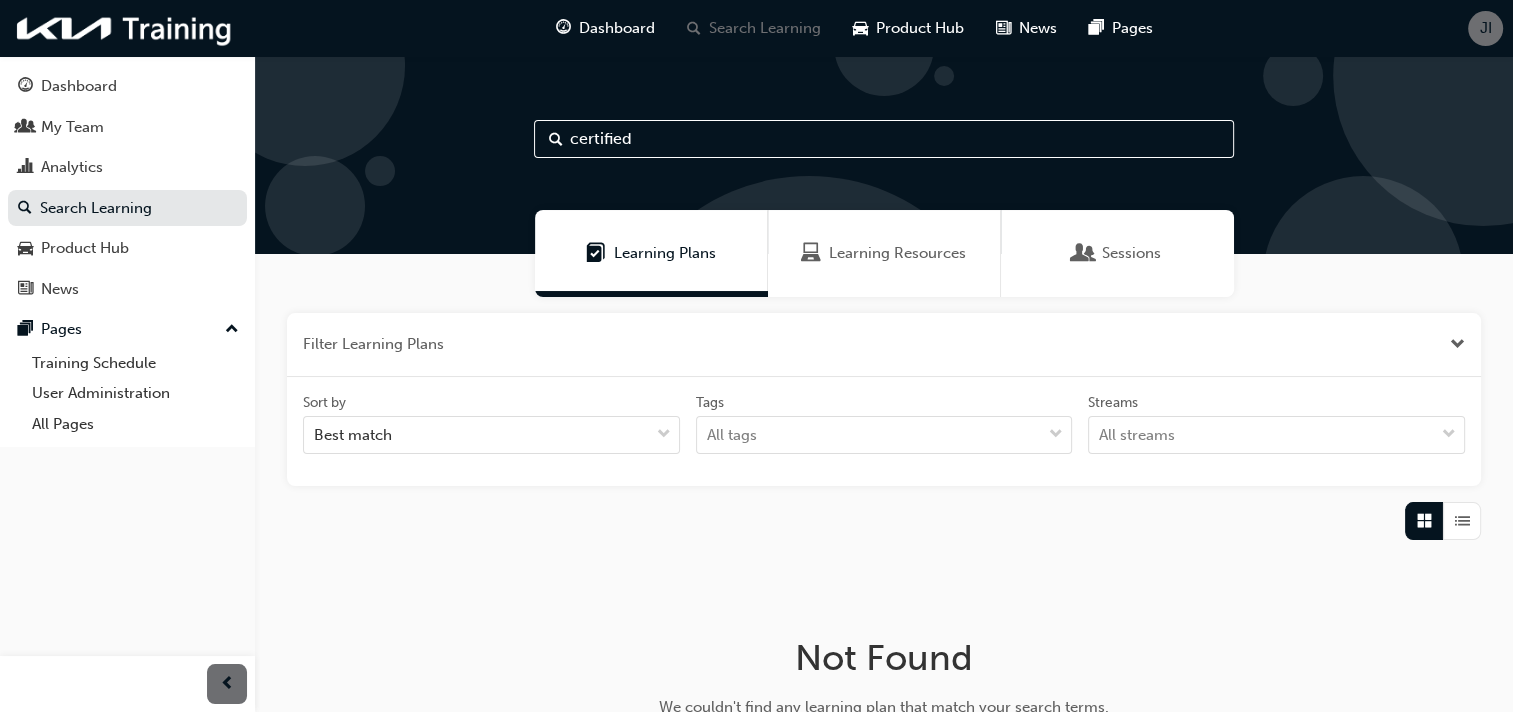 click on "Sessions" at bounding box center (1131, 253) 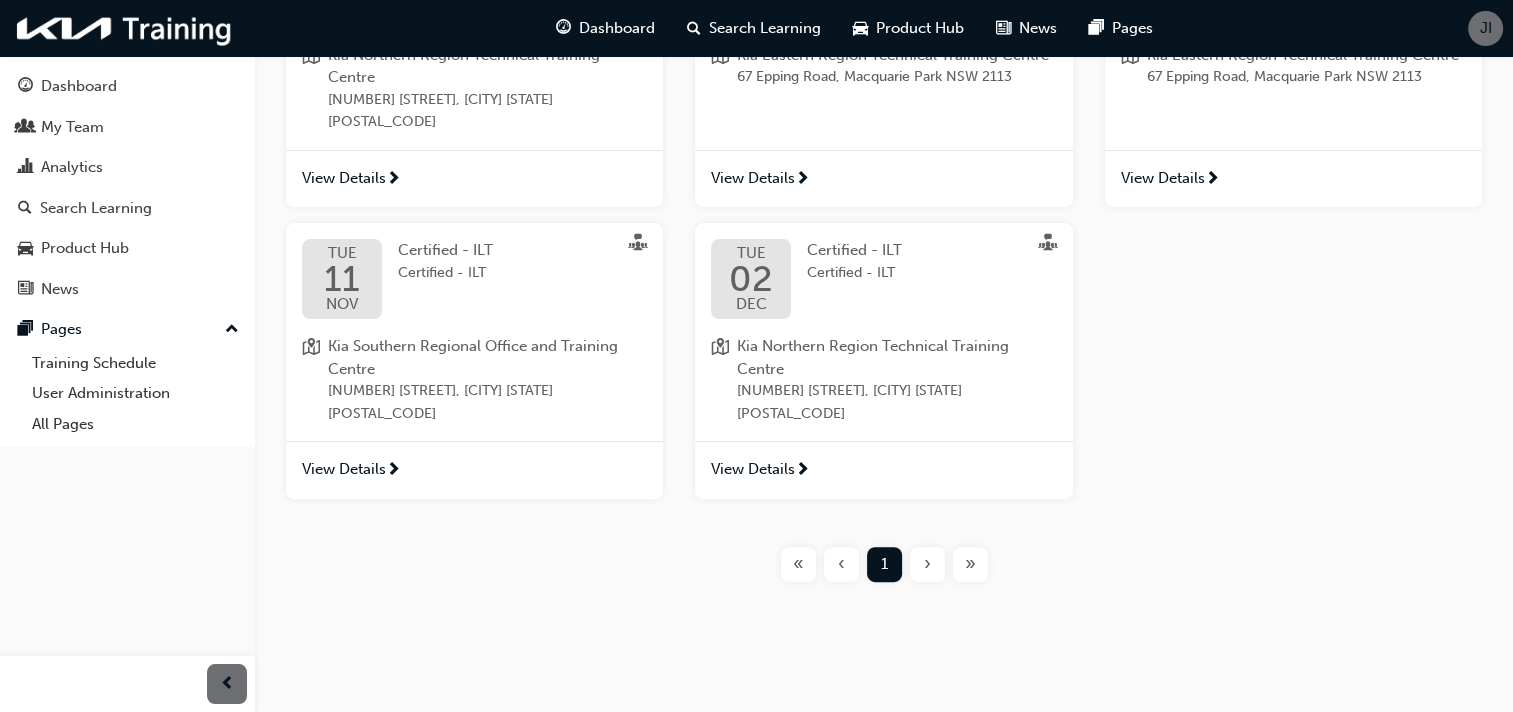 scroll, scrollTop: 0, scrollLeft: 0, axis: both 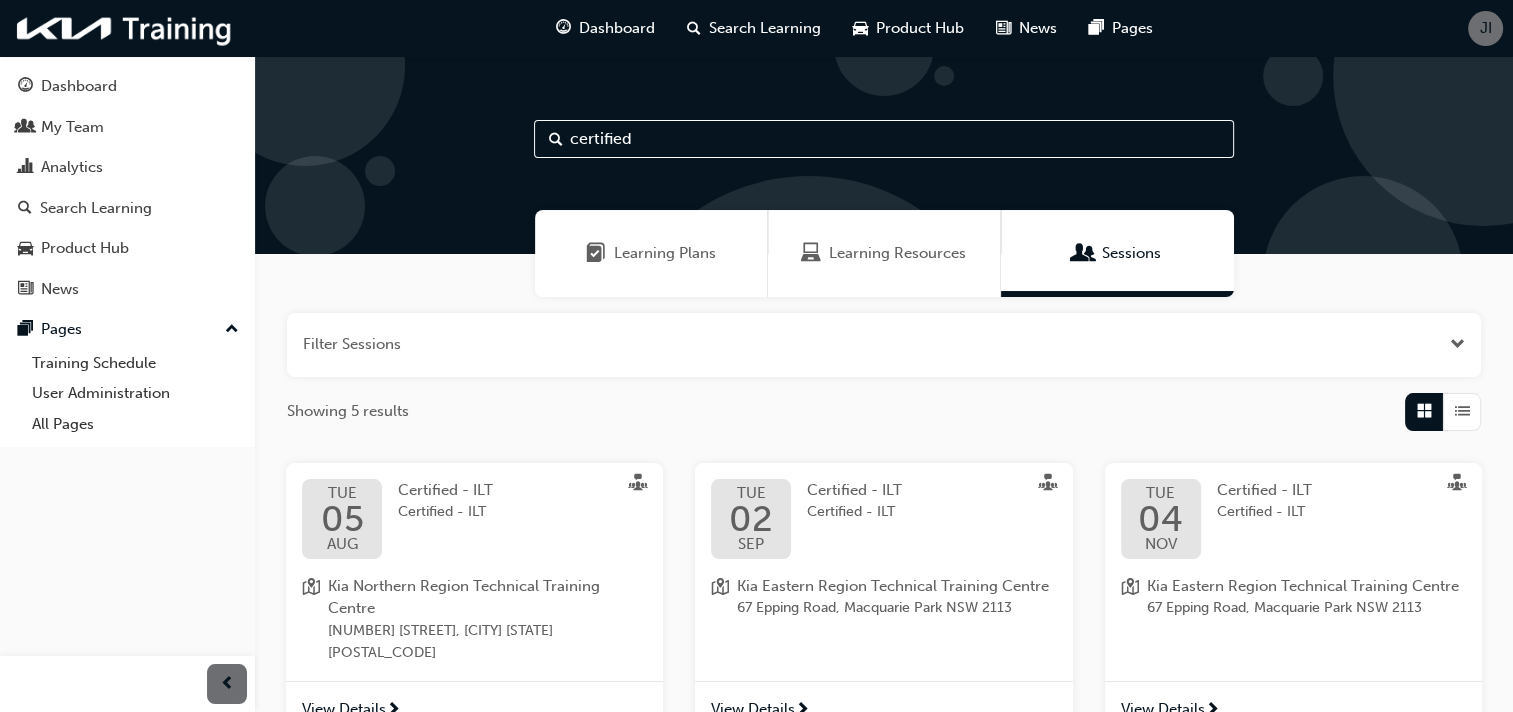 click at bounding box center [1462, 411] 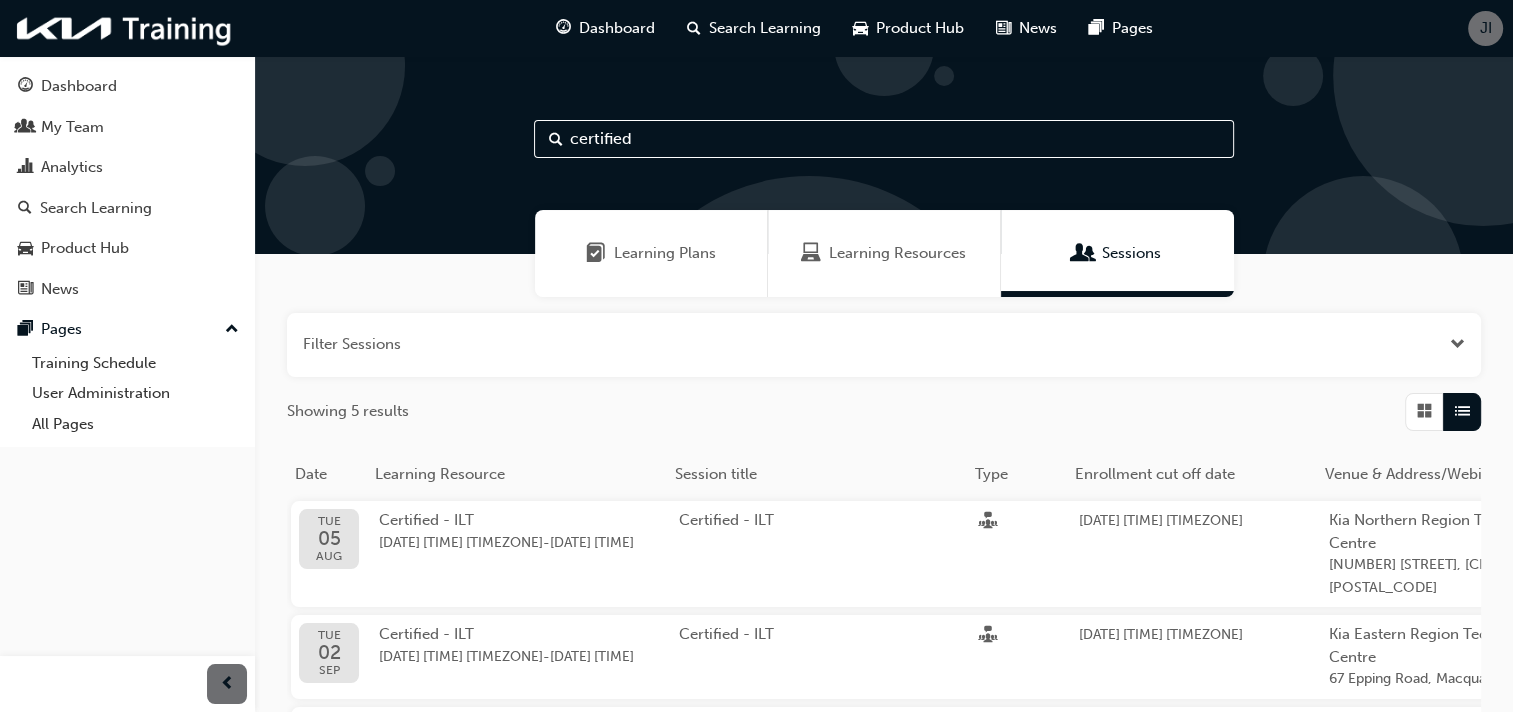 scroll, scrollTop: 504, scrollLeft: 0, axis: vertical 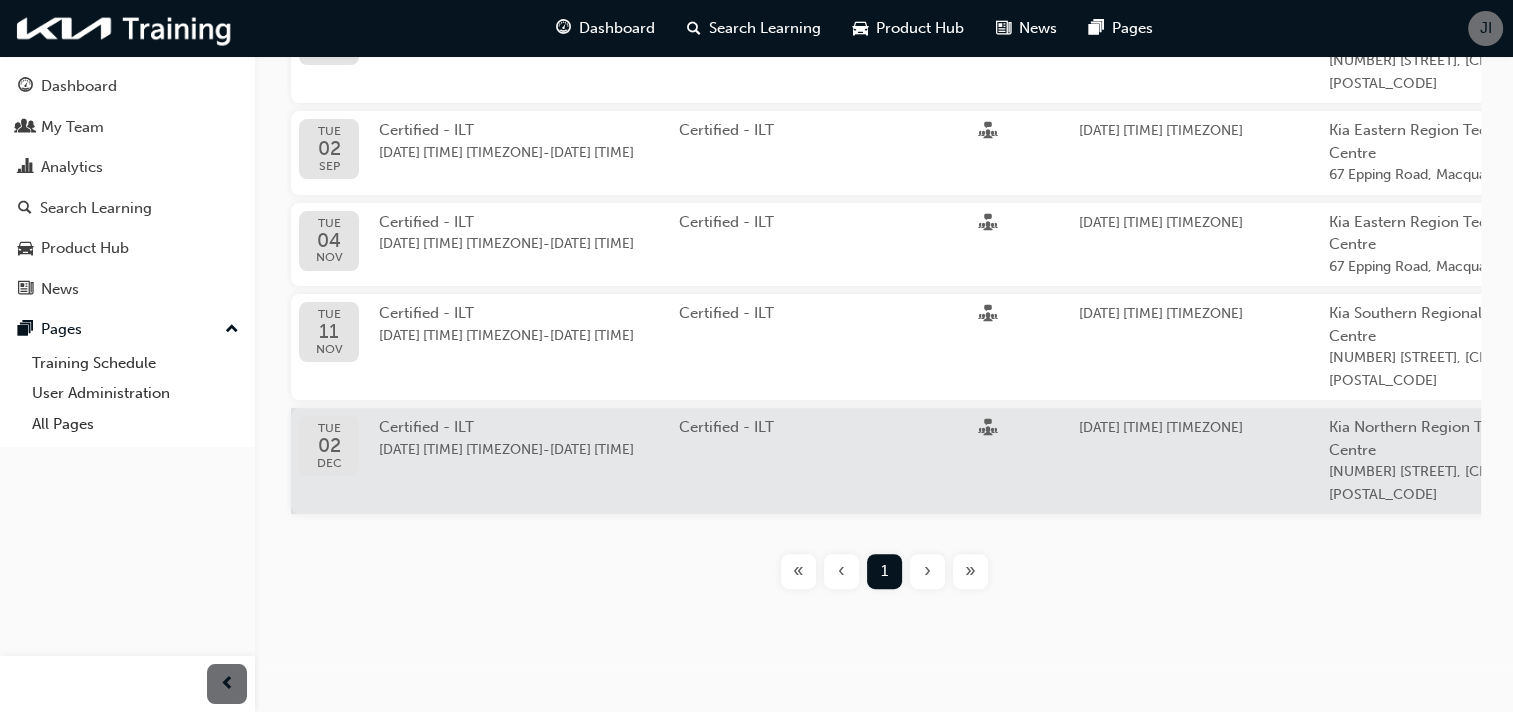 click on "[DATE] [TIME] [TIMEZONE]" at bounding box center [461, 449] 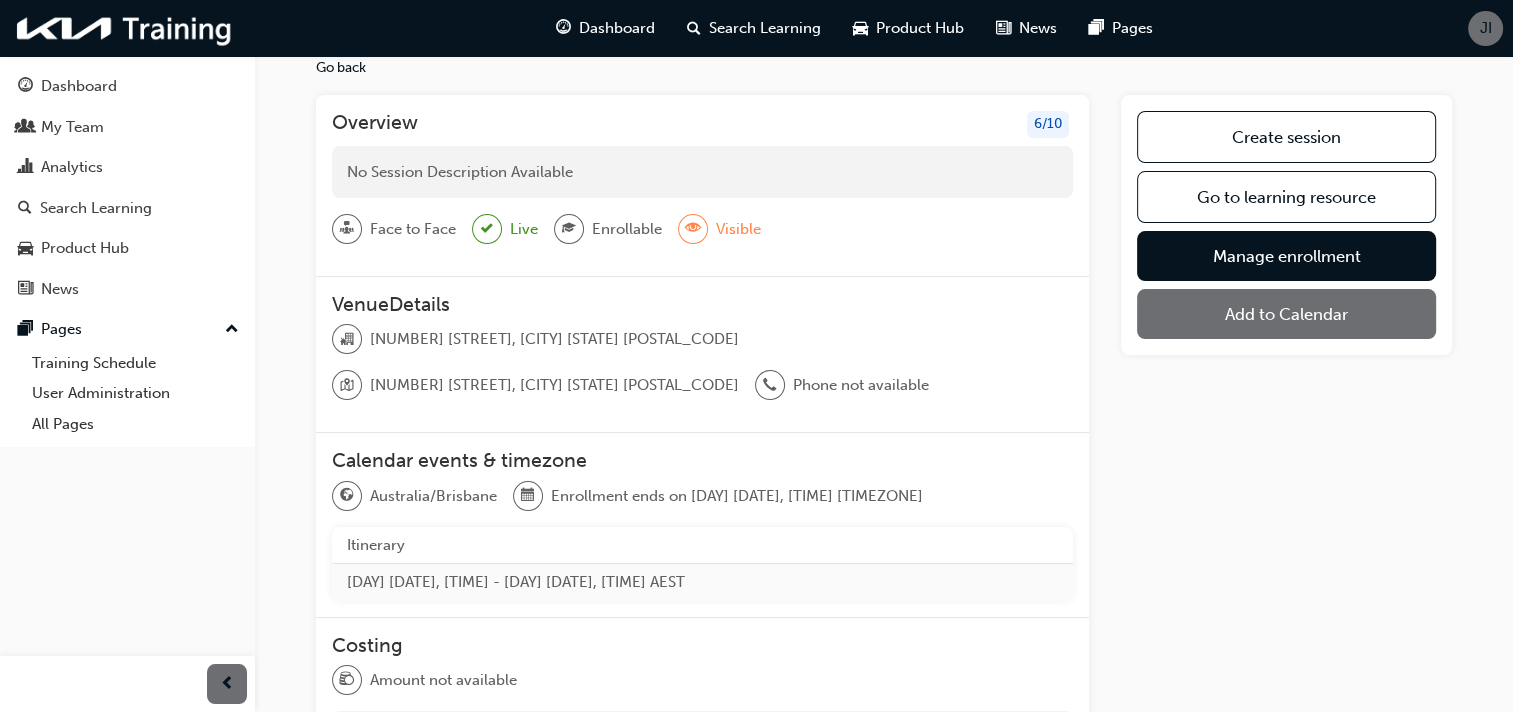 scroll, scrollTop: 67, scrollLeft: 0, axis: vertical 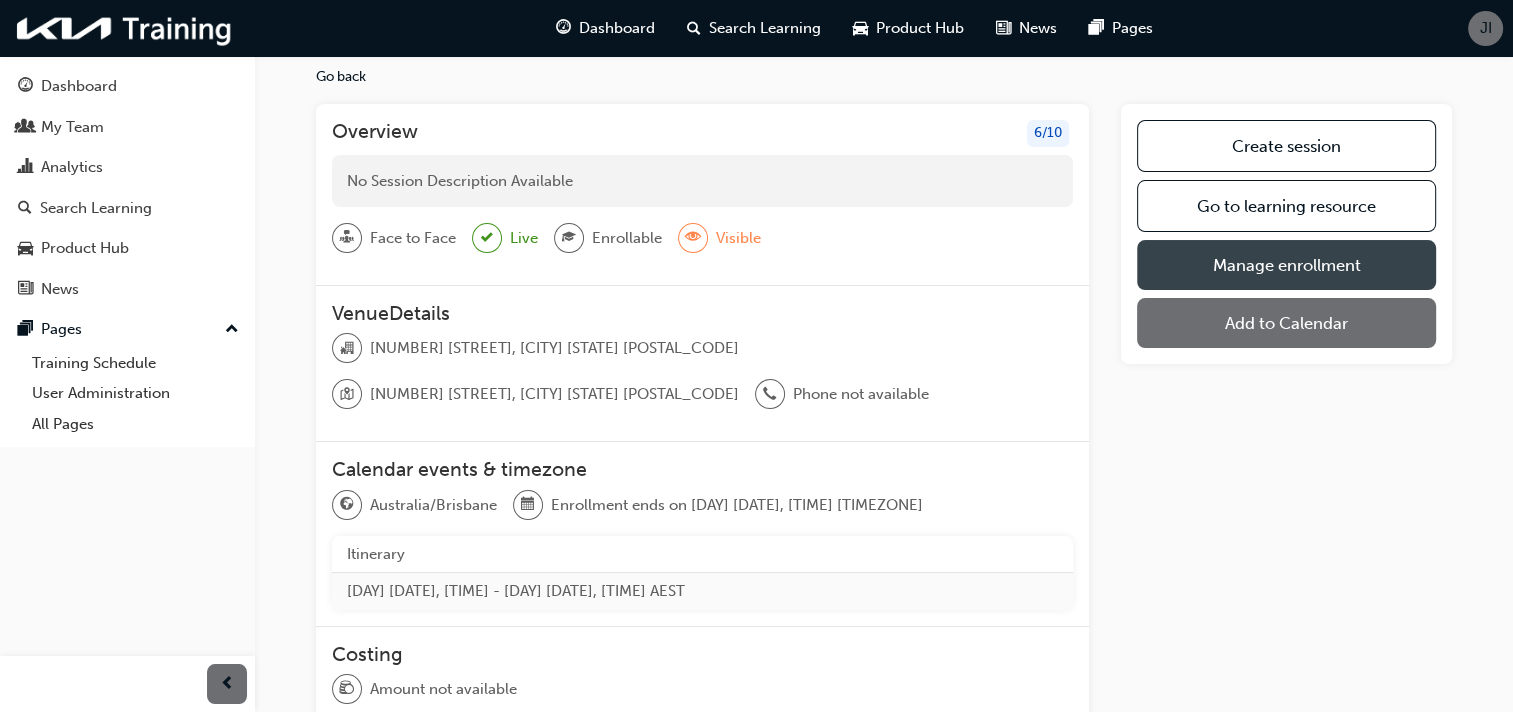click on "Manage enrollment" at bounding box center (1286, 265) 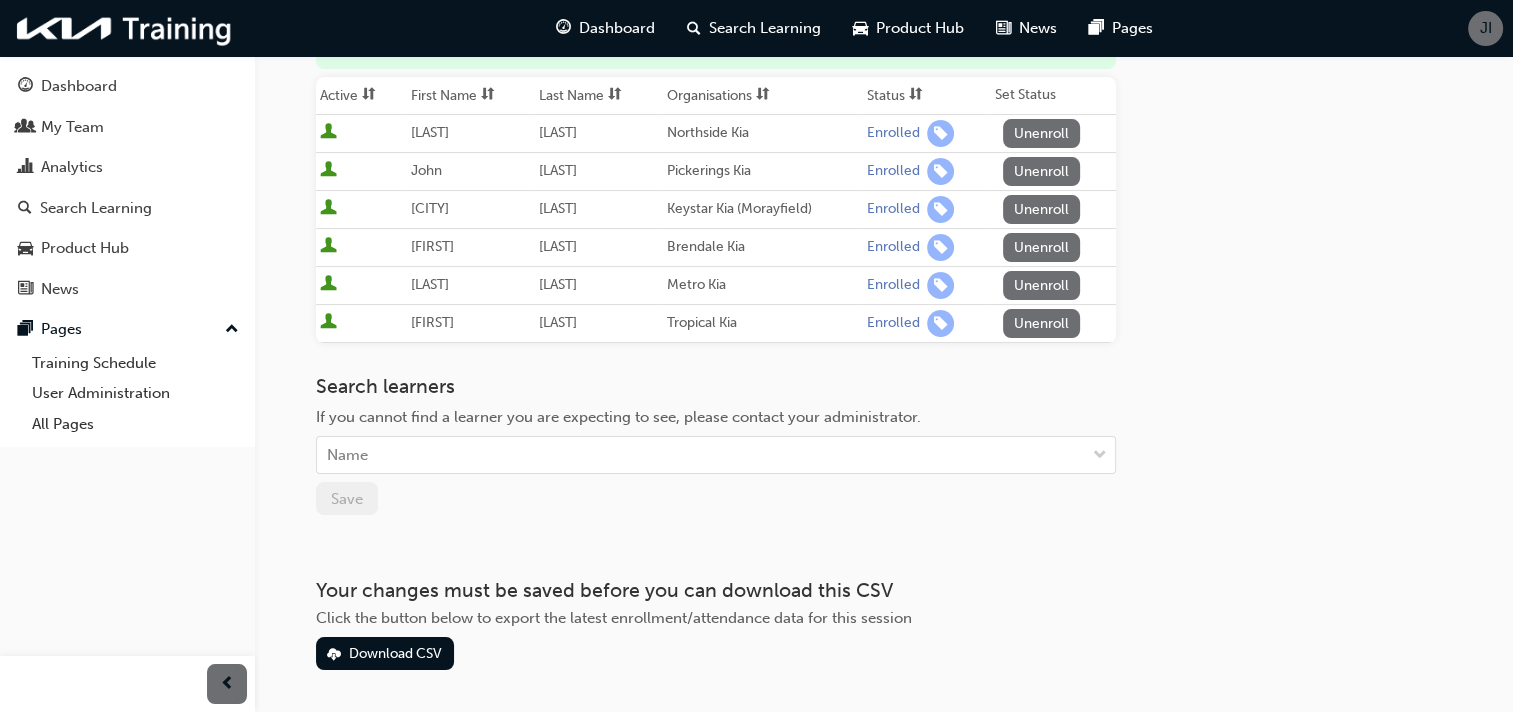 scroll, scrollTop: 260, scrollLeft: 0, axis: vertical 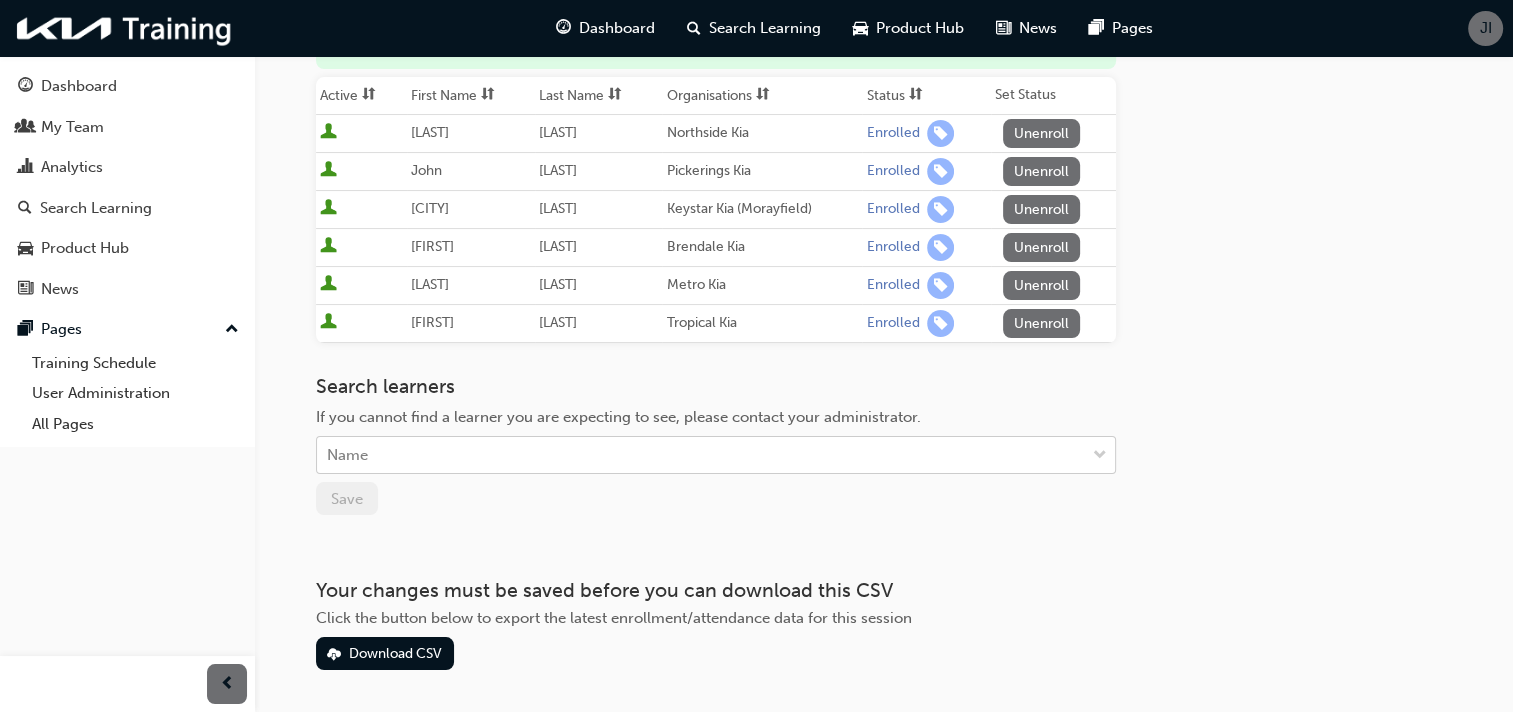 click on "Name" at bounding box center (701, 455) 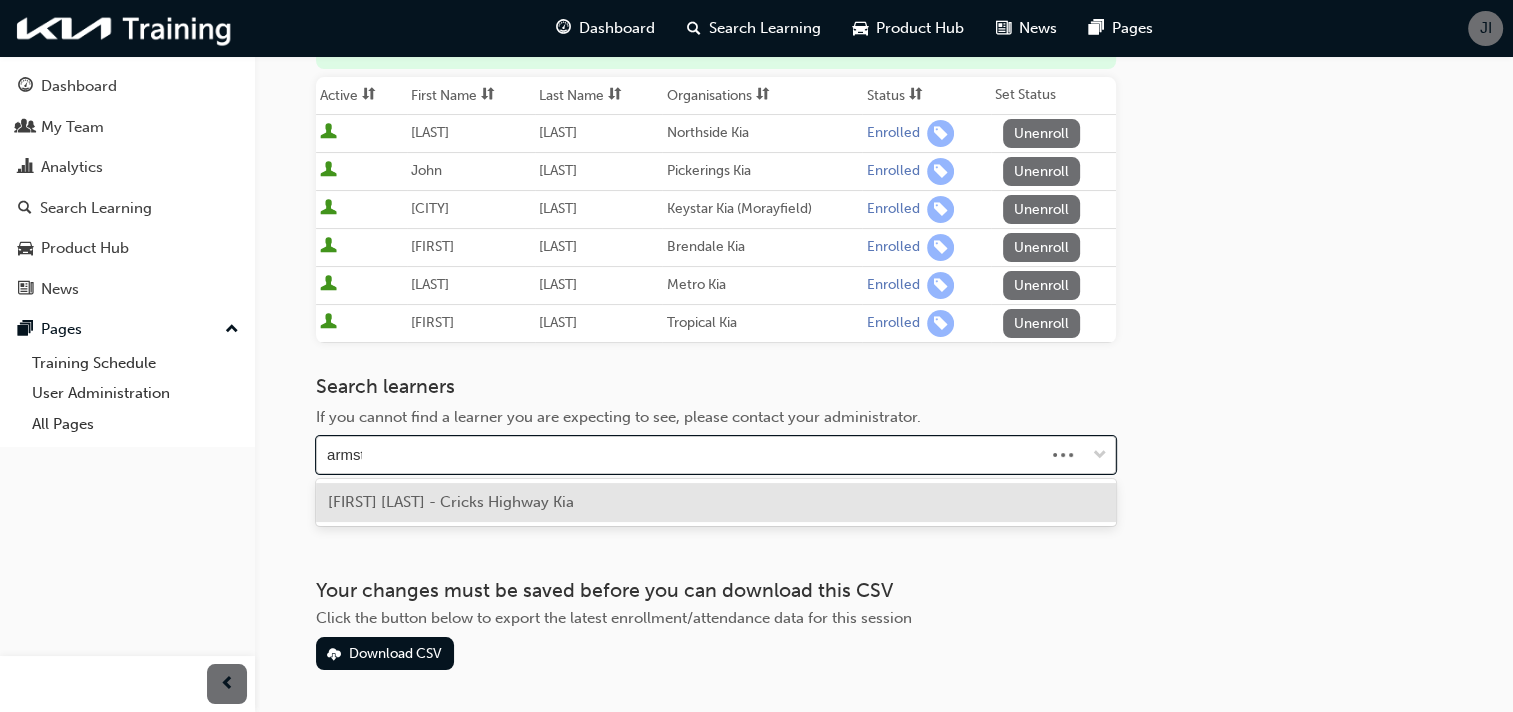 type on "armstro" 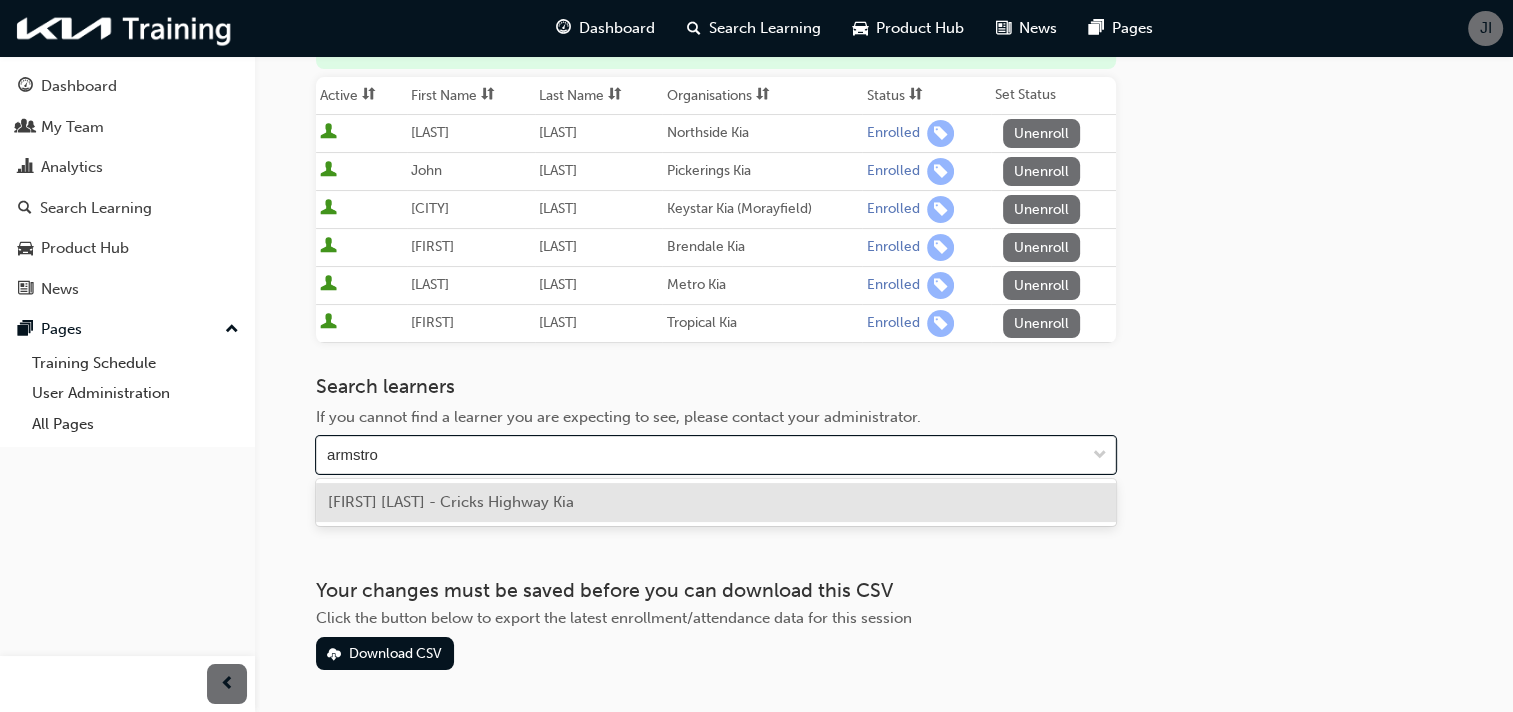 click on "[FIRST] [LAST] - Cricks Highway Kia" at bounding box center [451, 502] 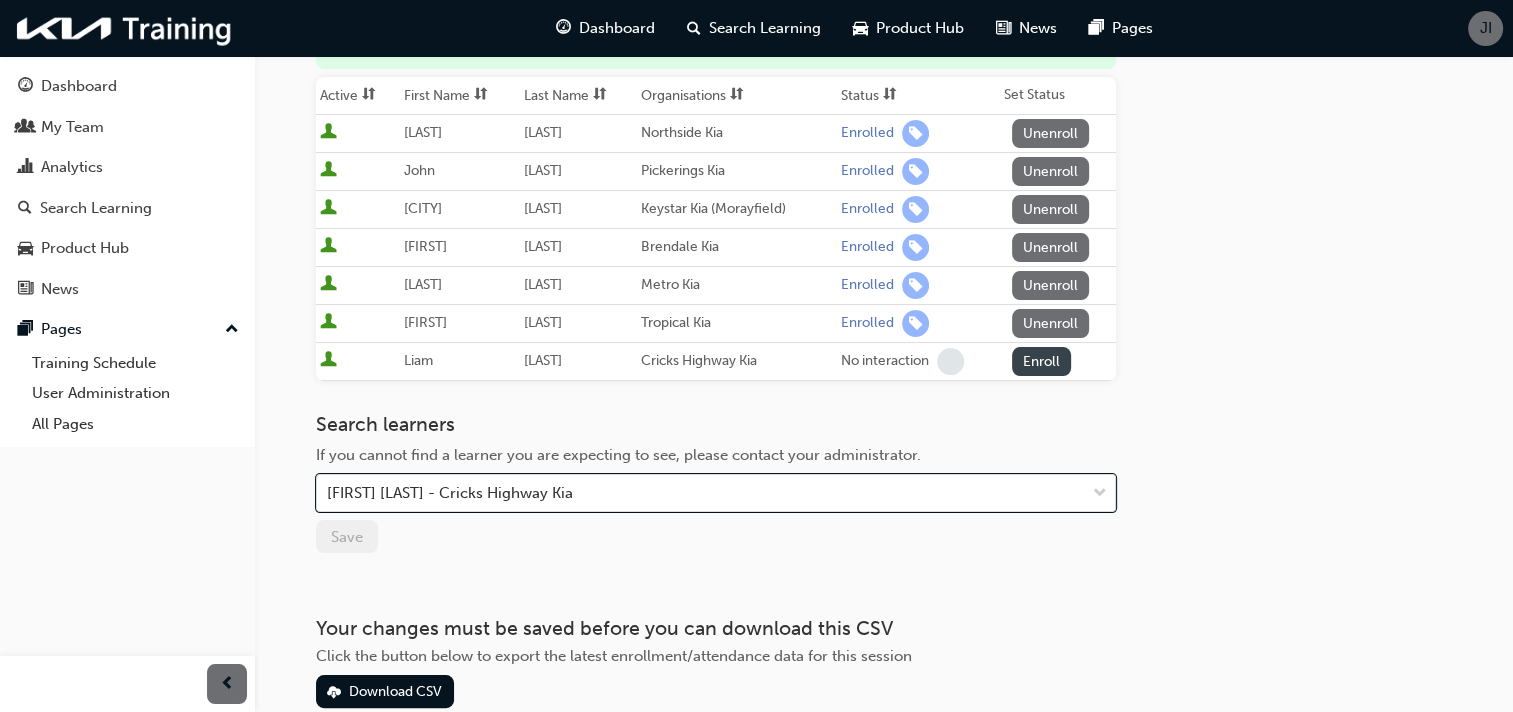click on "Enroll" at bounding box center [1042, 361] 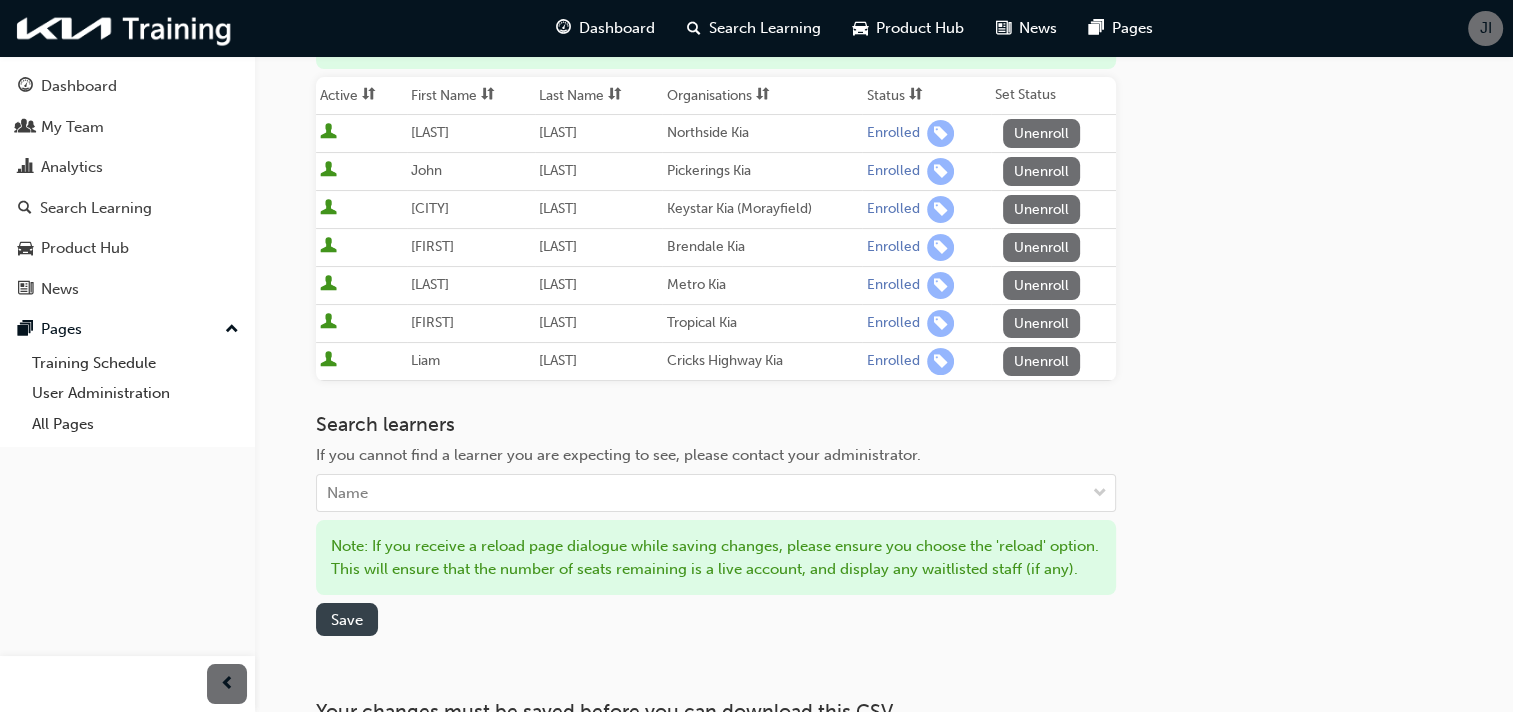 click on "Save" at bounding box center (347, 620) 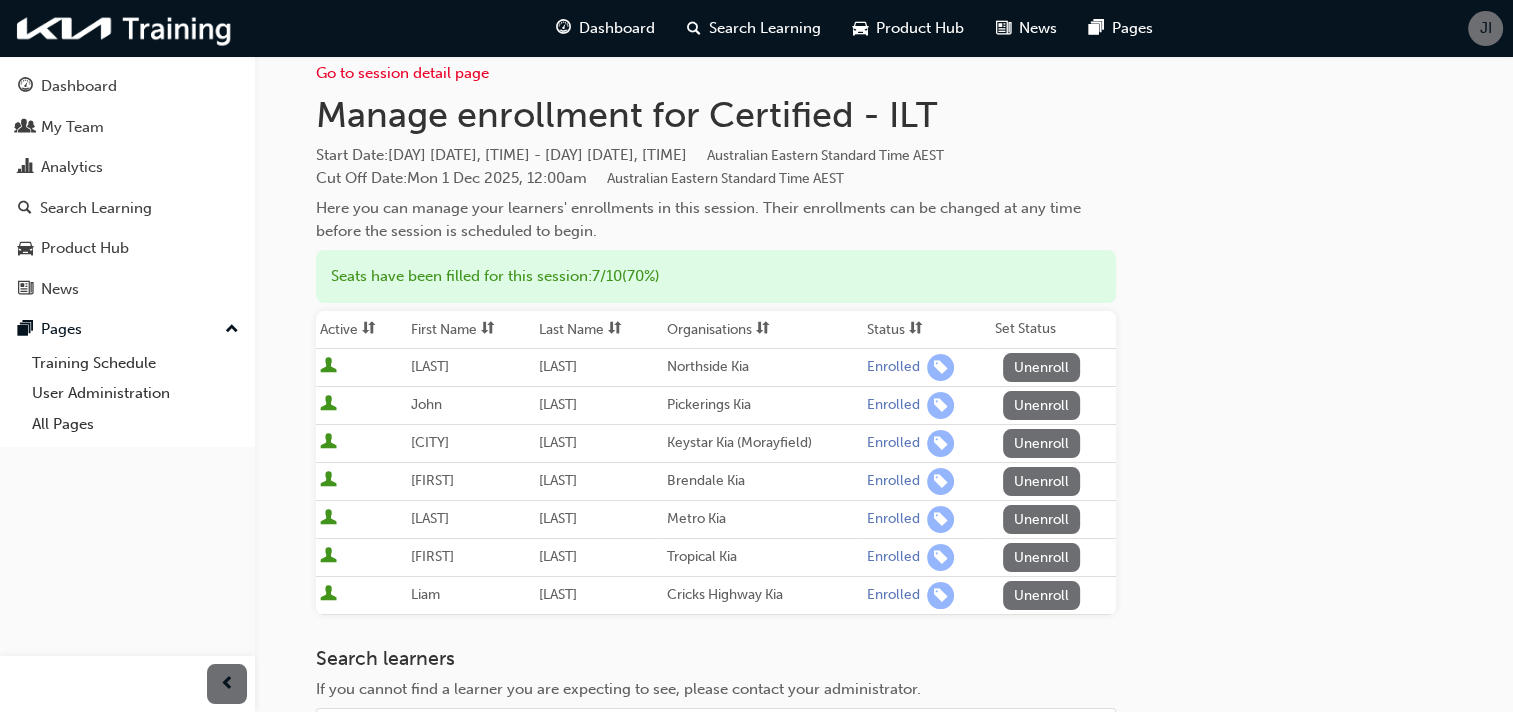 scroll, scrollTop: 0, scrollLeft: 0, axis: both 